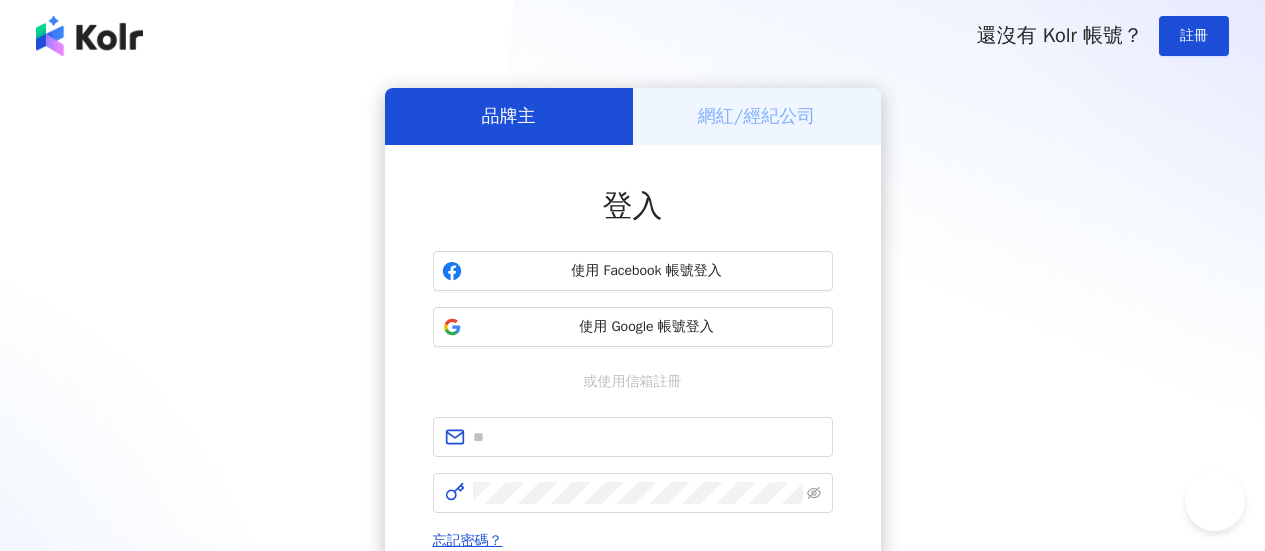 scroll, scrollTop: 0, scrollLeft: 0, axis: both 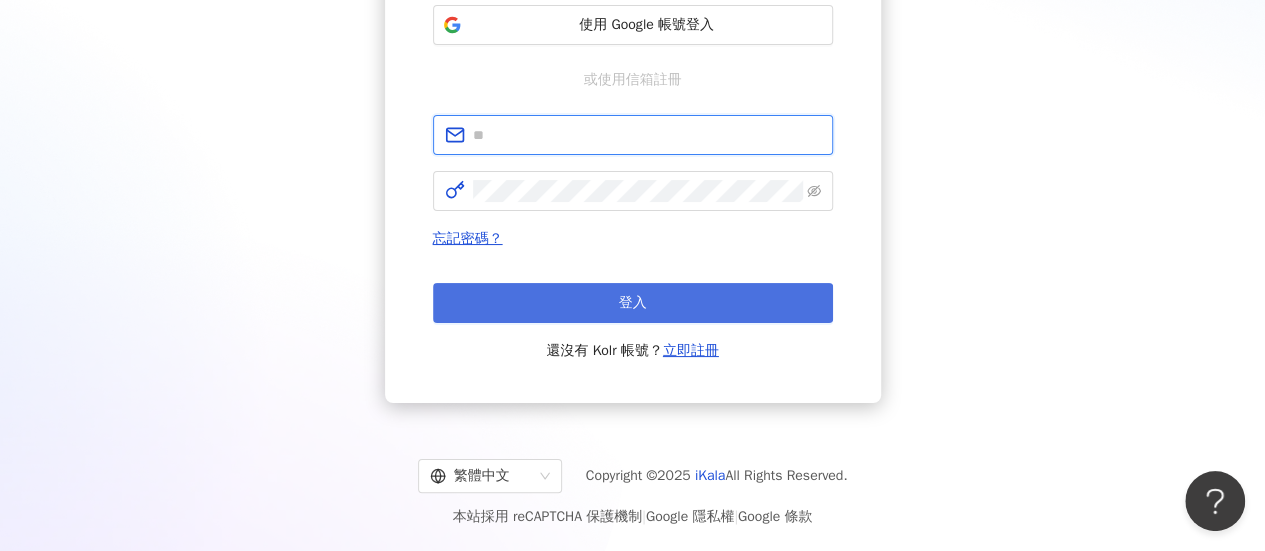 type on "**********" 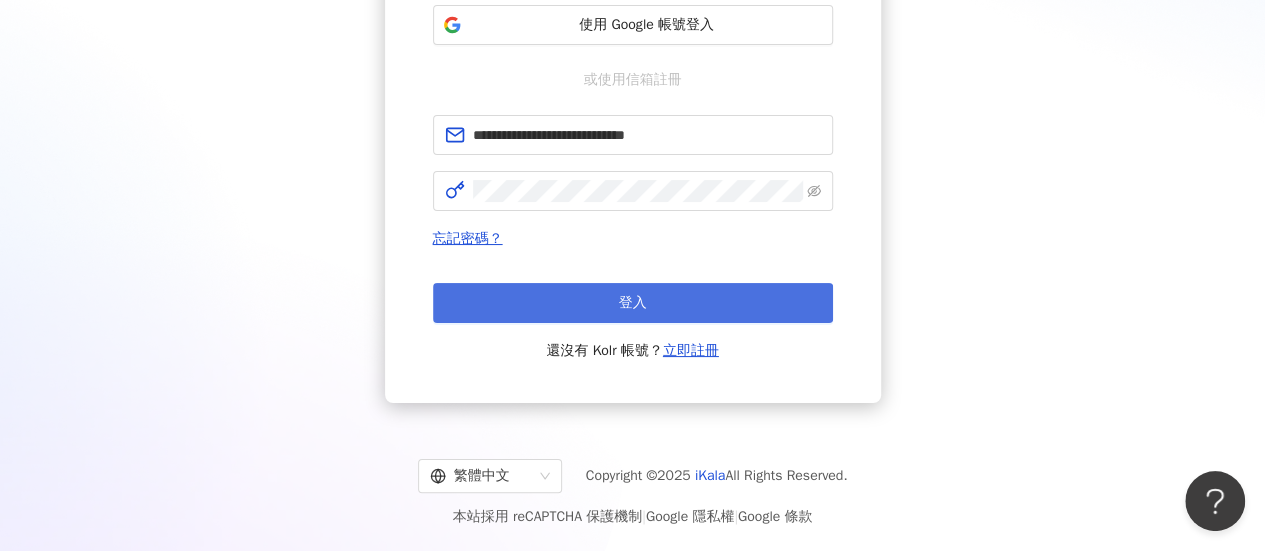 click on "登入" at bounding box center (633, 303) 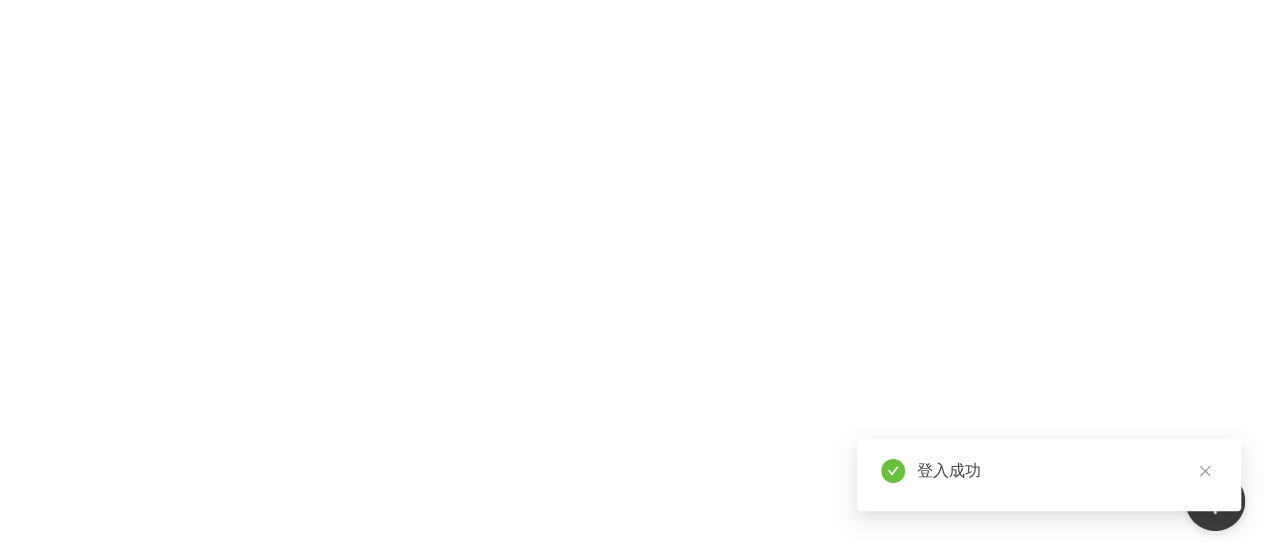 scroll, scrollTop: 0, scrollLeft: 0, axis: both 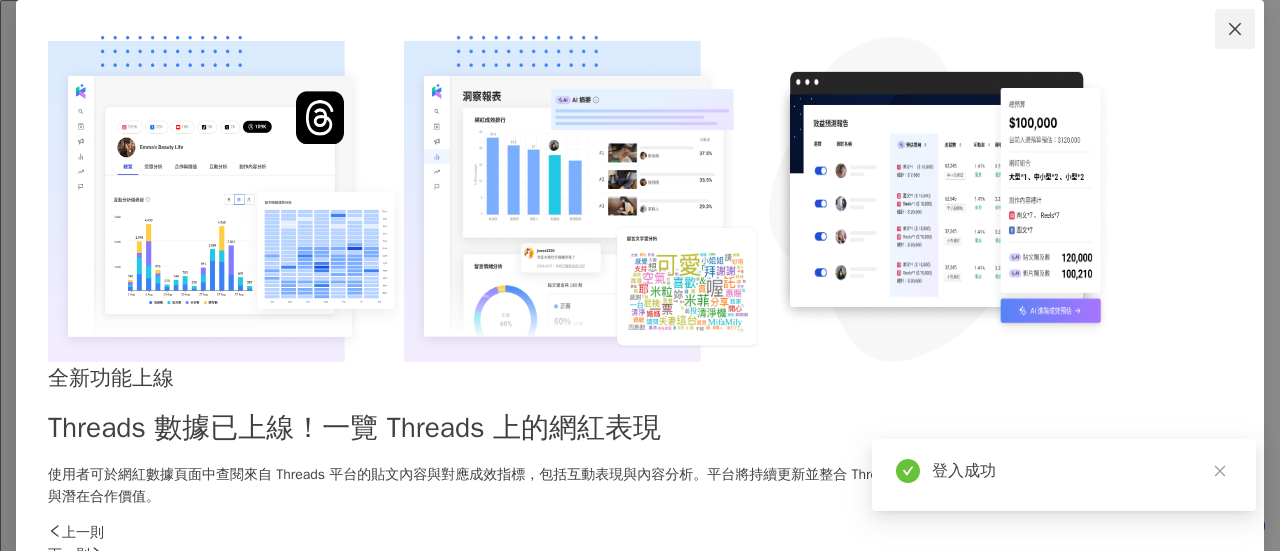 click 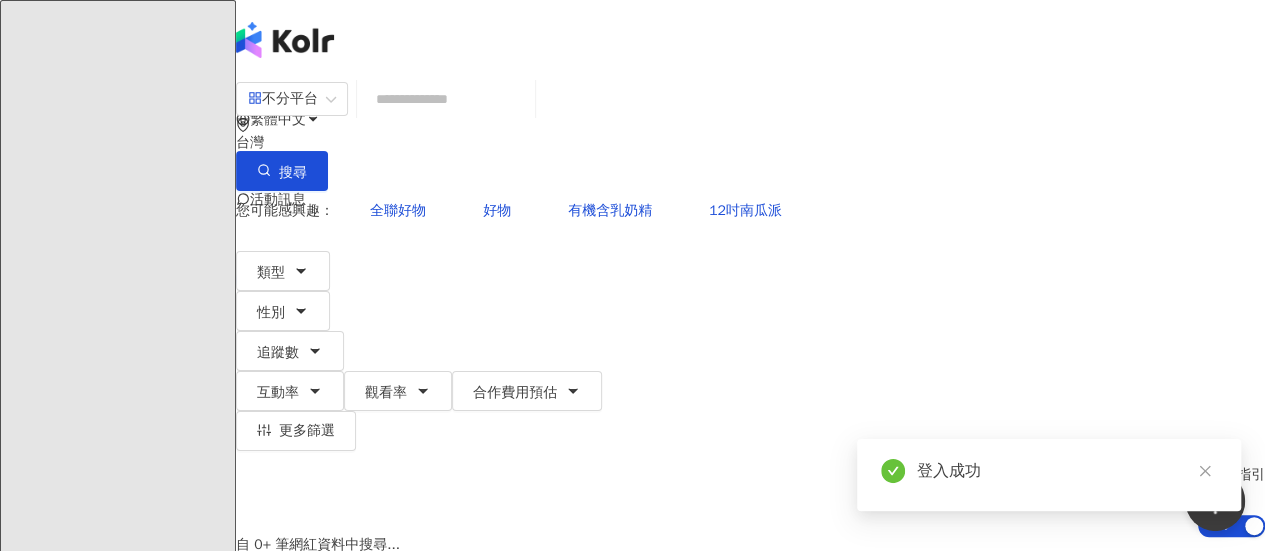 click on "活動訊息" at bounding box center (278, 199) 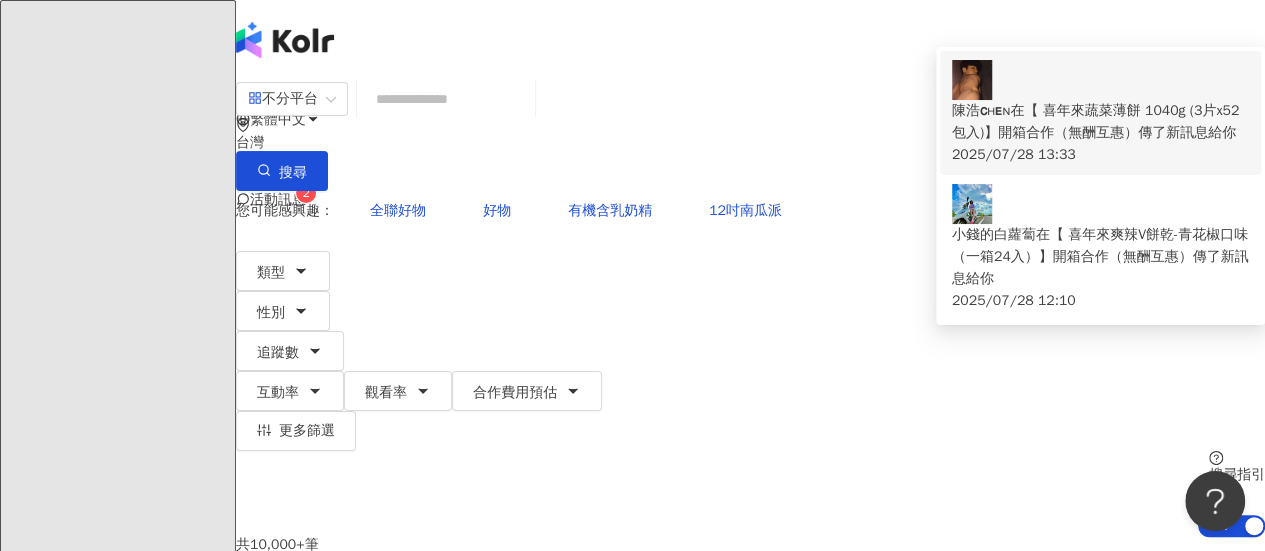 click on "陳浩ᴄʜᴇɴ  在  【 喜年來蔬菜薄餅 1040g (3片x52包入)】開箱合作（無酬互惠）  傳了新訊息給你" at bounding box center (1100, 122) 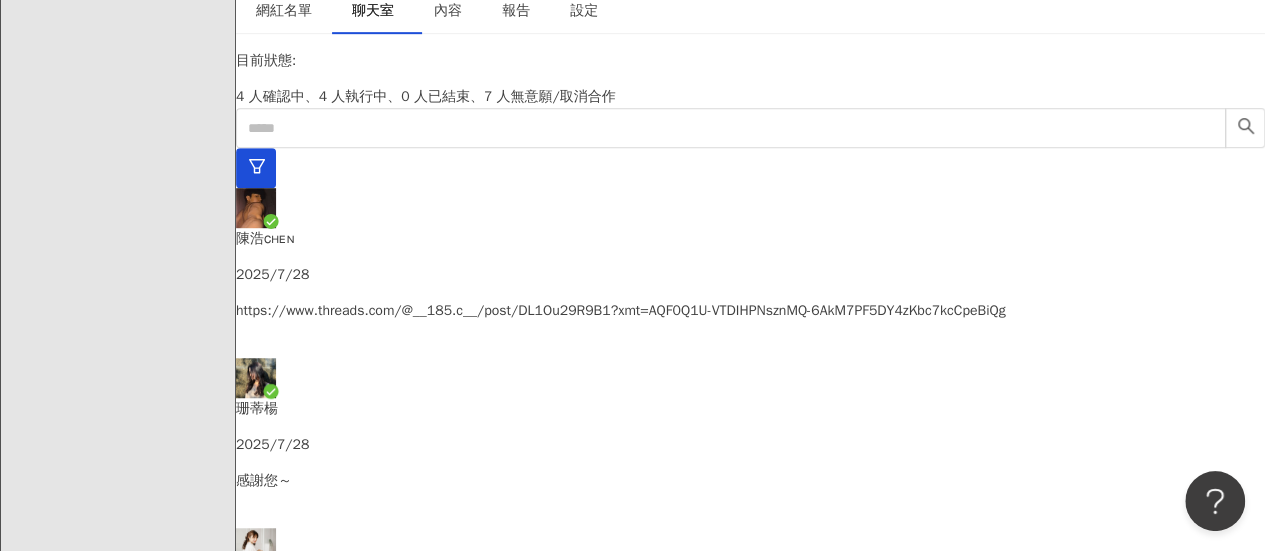 scroll, scrollTop: 570, scrollLeft: 0, axis: vertical 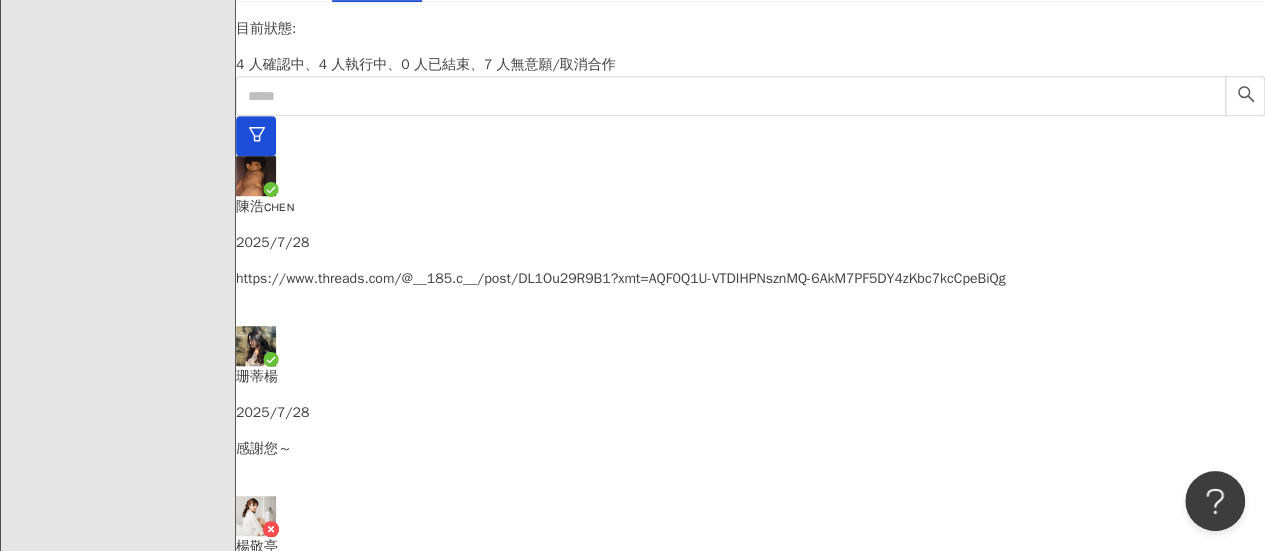 drag, startPoint x: 1082, startPoint y: 296, endPoint x: 644, endPoint y: 269, distance: 438.8314 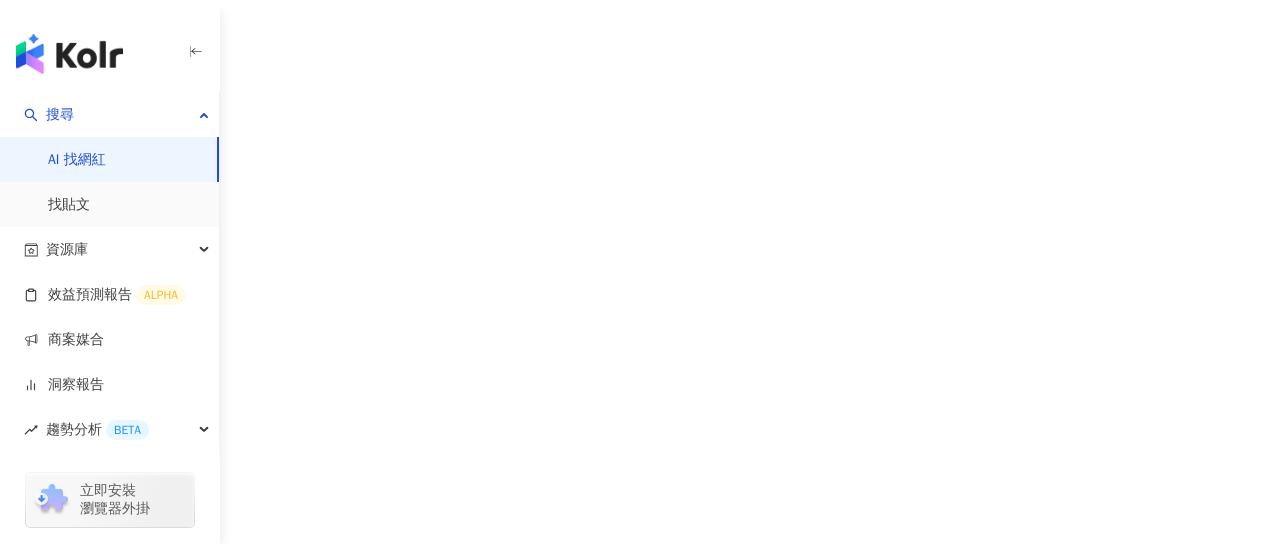 scroll, scrollTop: 0, scrollLeft: 0, axis: both 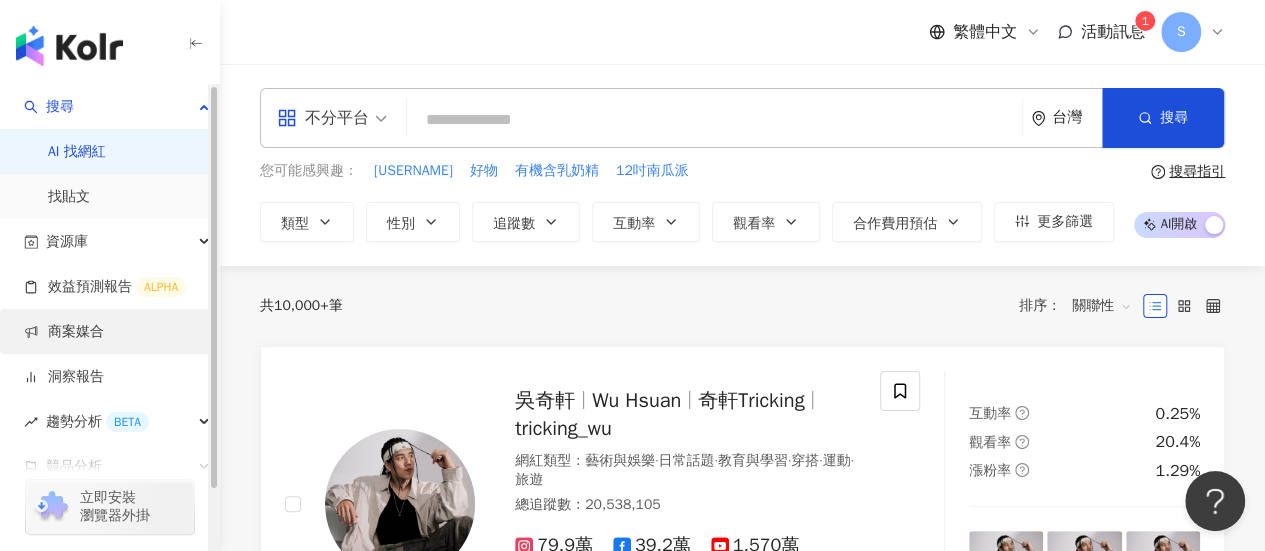 click on "商案媒合" at bounding box center [64, 332] 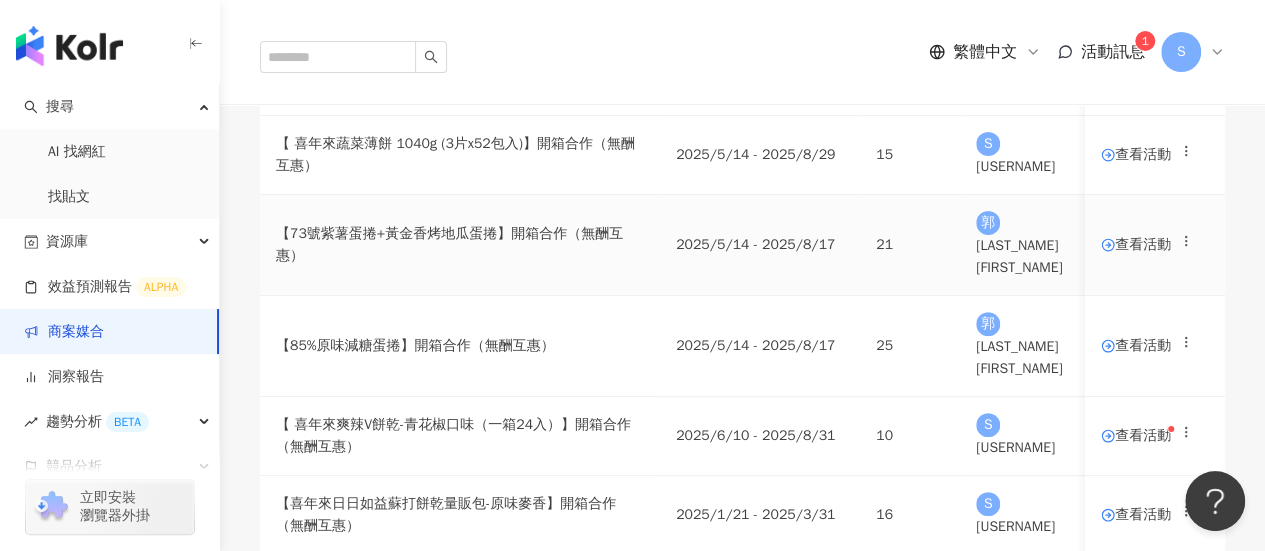scroll, scrollTop: 300, scrollLeft: 0, axis: vertical 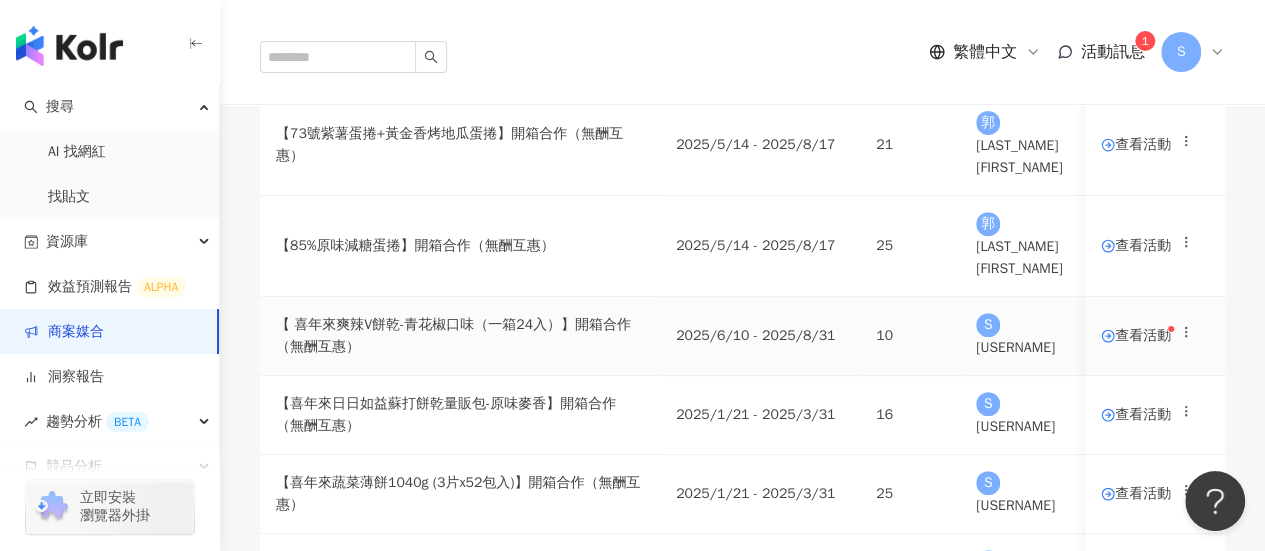 click at bounding box center [1171, 329] 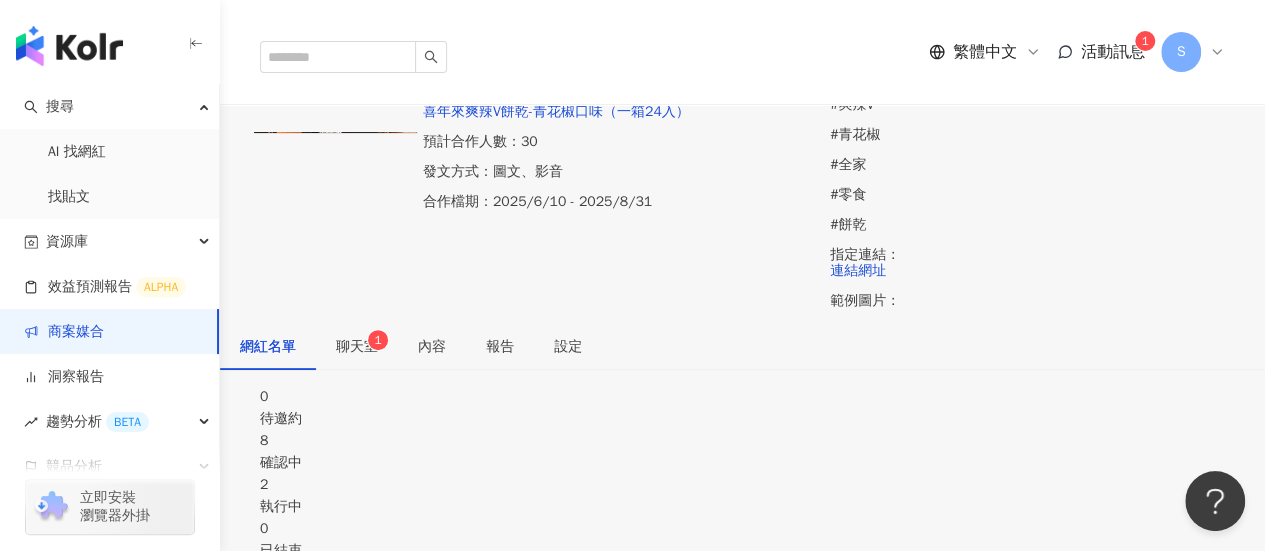 scroll, scrollTop: 300, scrollLeft: 0, axis: vertical 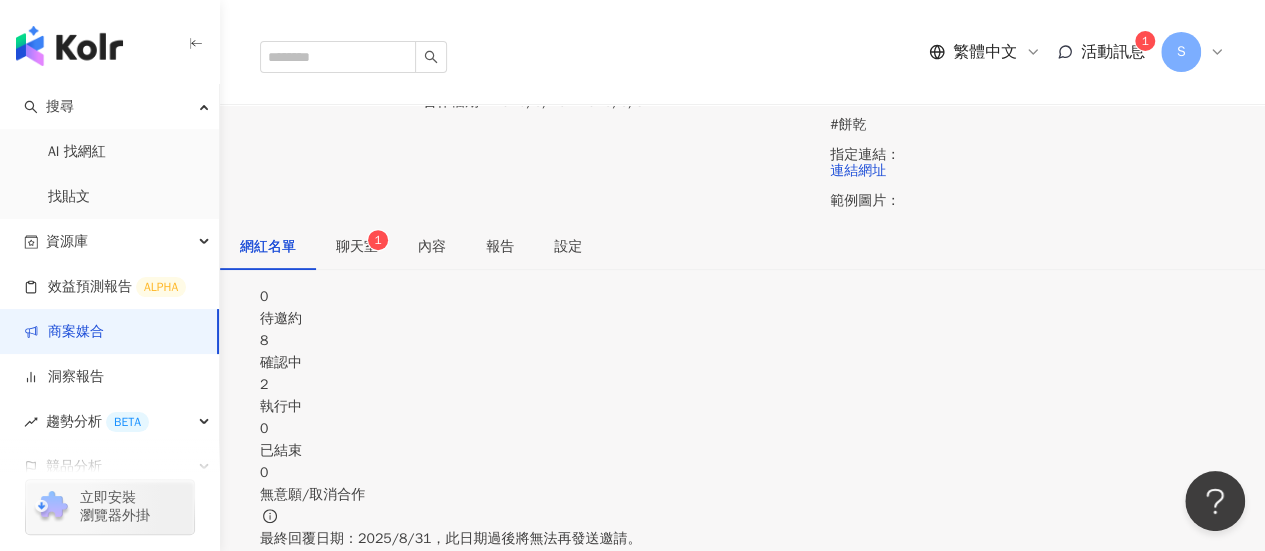 click on "聊天室 1" at bounding box center (357, 247) 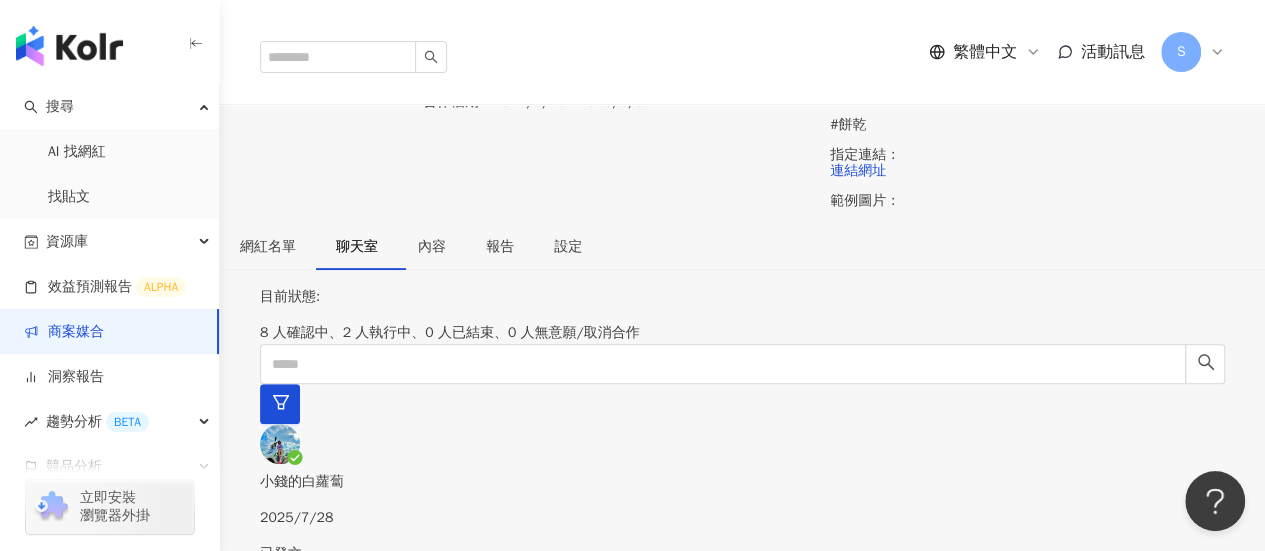 scroll, scrollTop: 0, scrollLeft: 0, axis: both 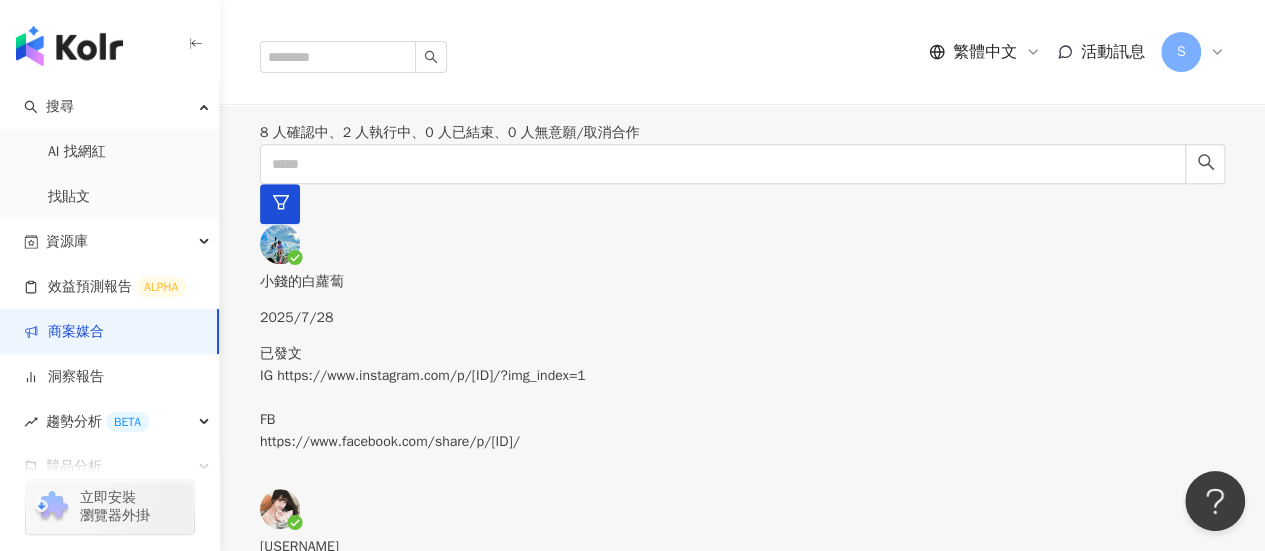 click on "收到～～～🫶🏻" at bounding box center (742, 637) 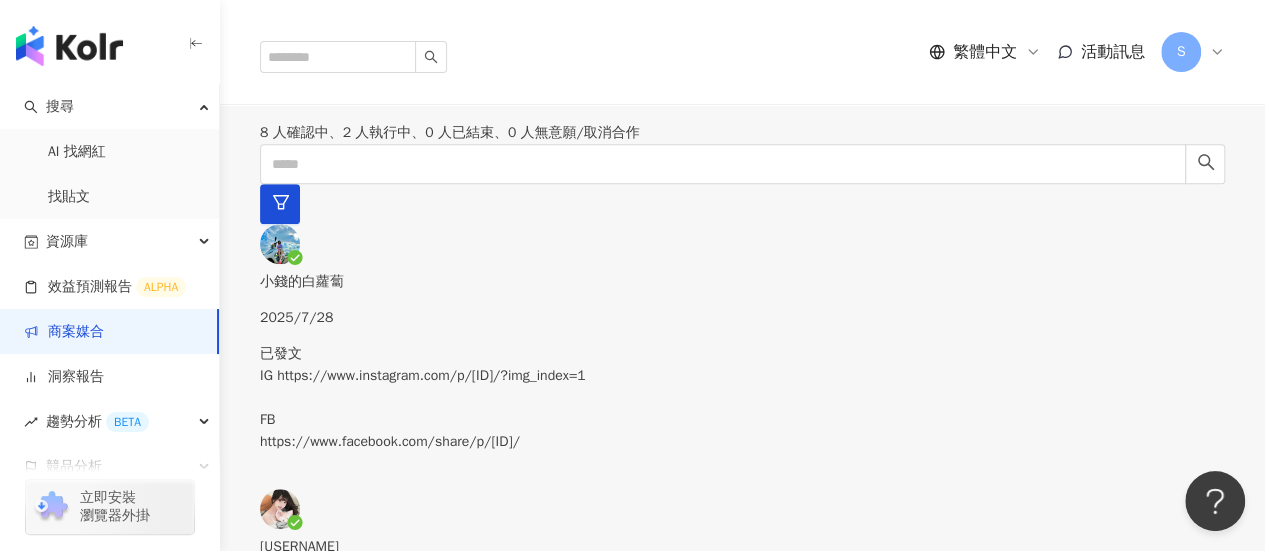 click on "已發文
IG https://www.instagram.com/p/[ID]/?img_index=1
FB
https://www.facebook.com/share/p/[ID]/" at bounding box center (742, 398) 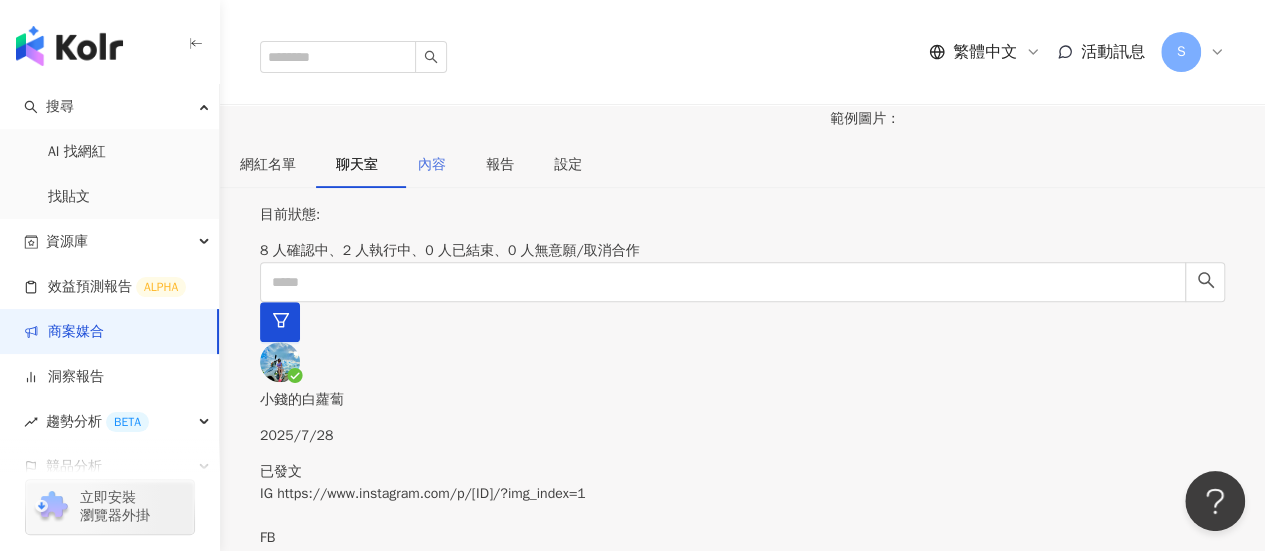scroll, scrollTop: 300, scrollLeft: 0, axis: vertical 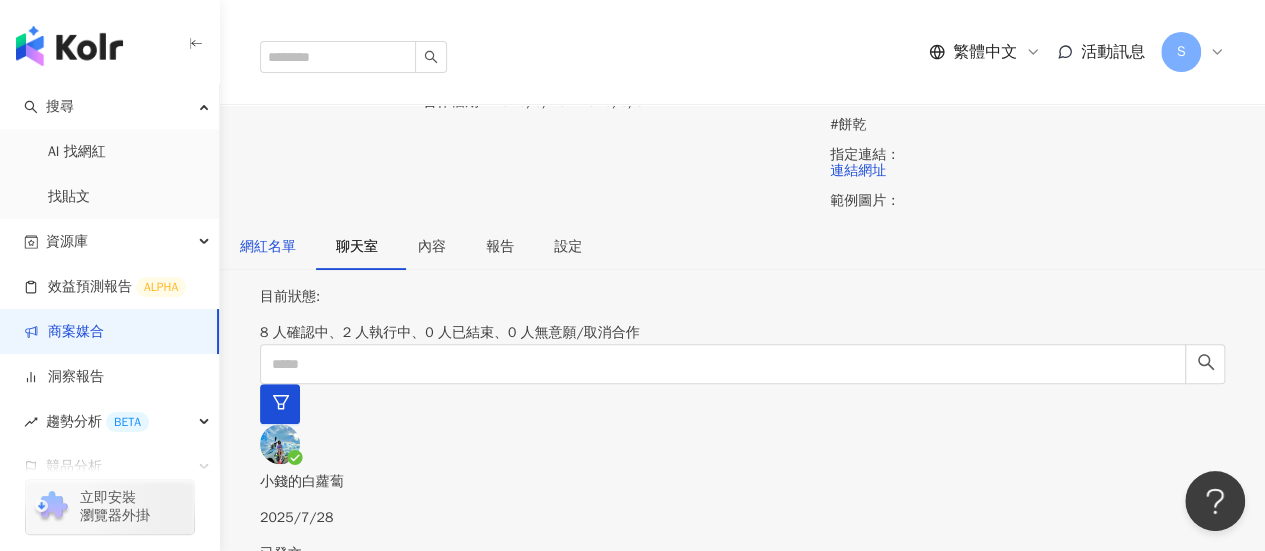 click on "網紅名單" at bounding box center [268, 247] 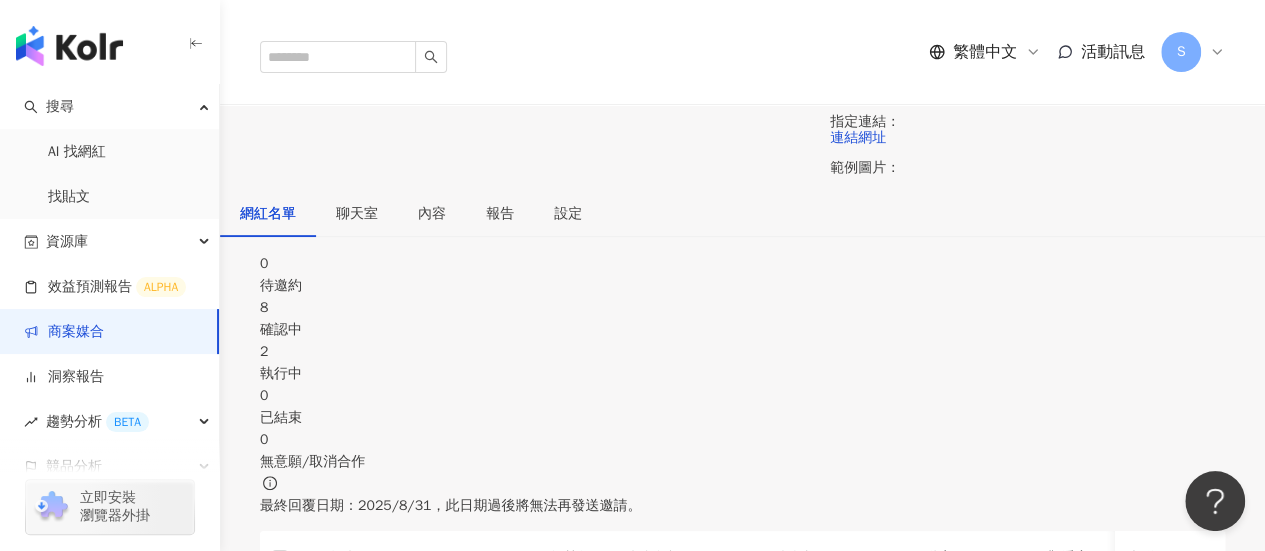 scroll, scrollTop: 300, scrollLeft: 0, axis: vertical 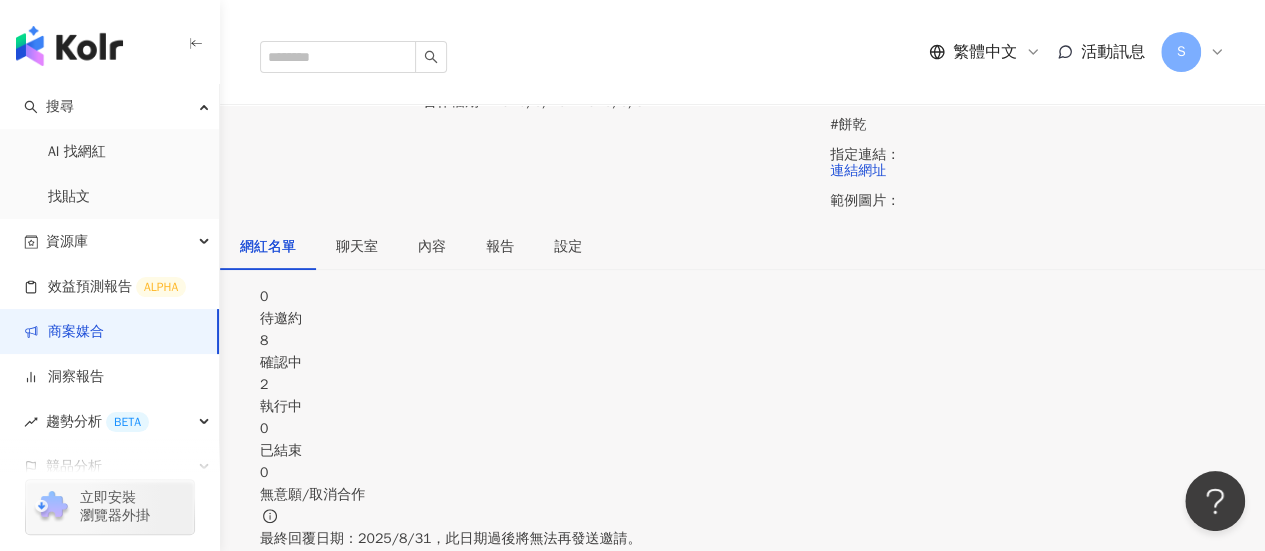click on "8 確認中" at bounding box center [742, 352] 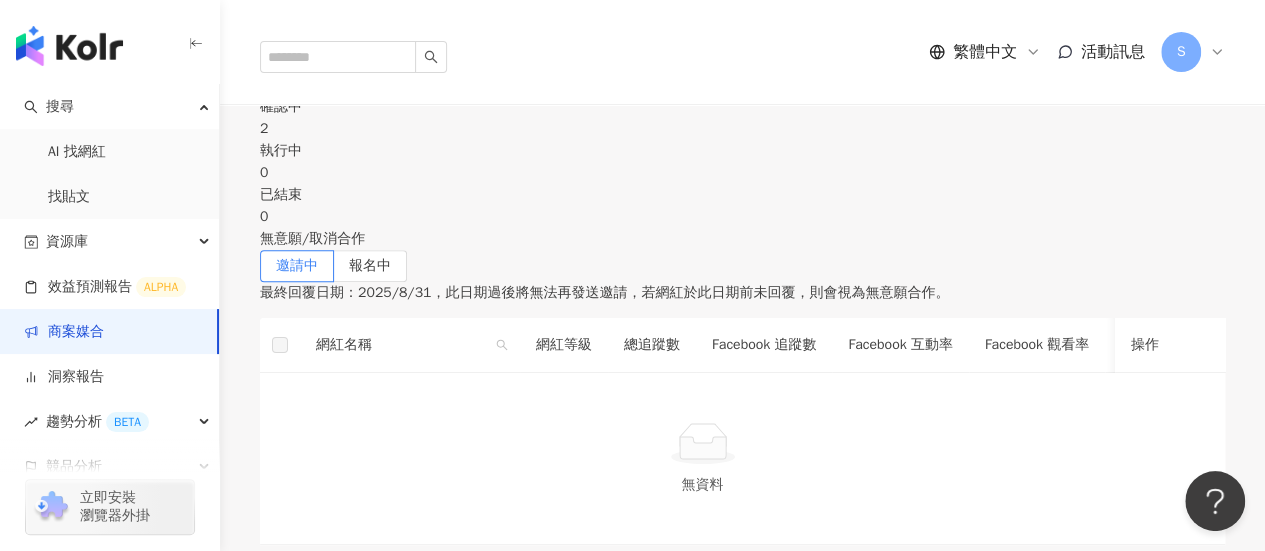 scroll, scrollTop: 300, scrollLeft: 0, axis: vertical 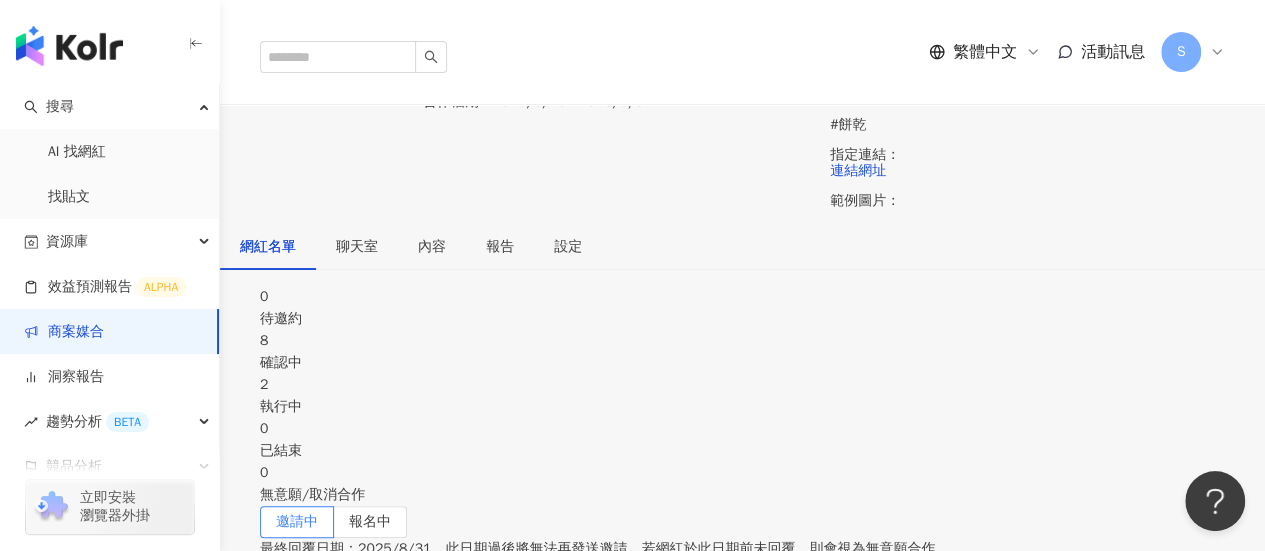 click on "聊天室" at bounding box center (357, 247) 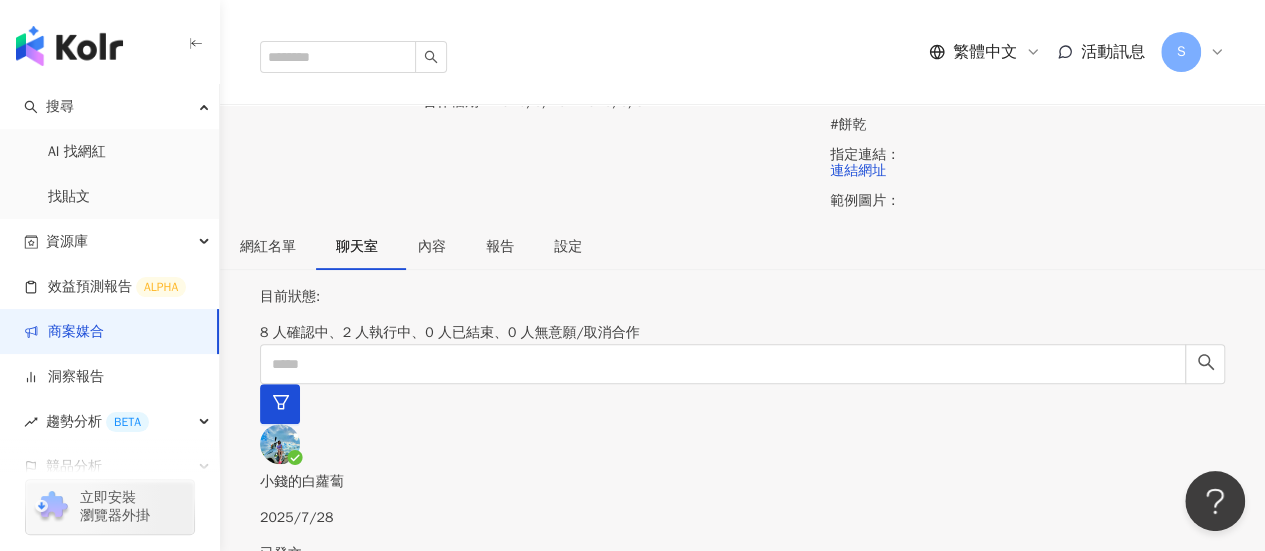 scroll, scrollTop: 1070, scrollLeft: 0, axis: vertical 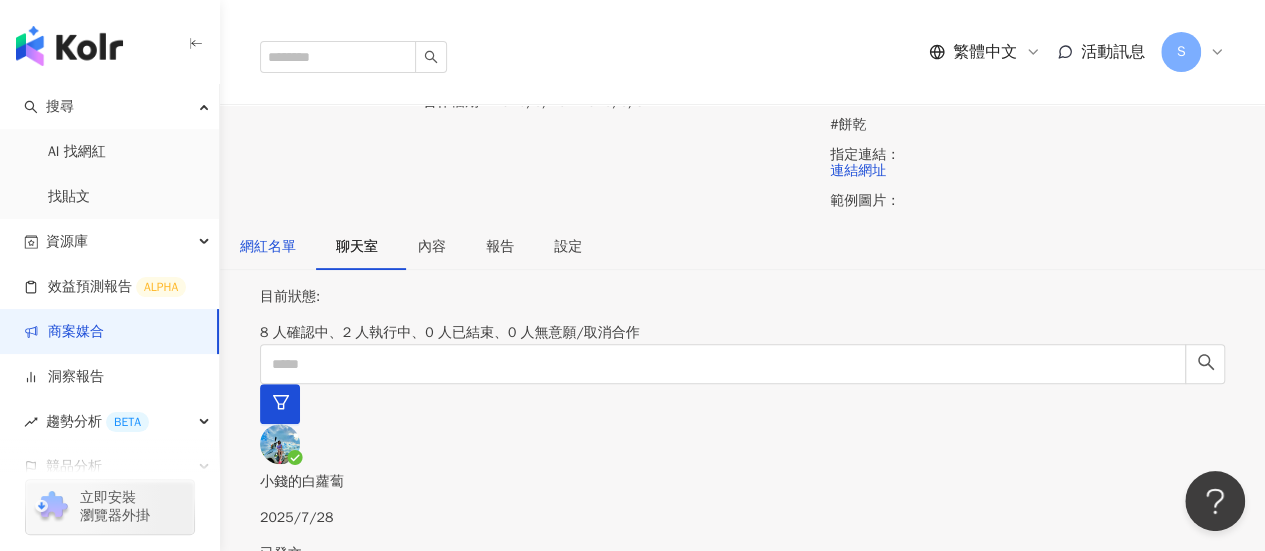 click on "網紅名單" at bounding box center (268, 247) 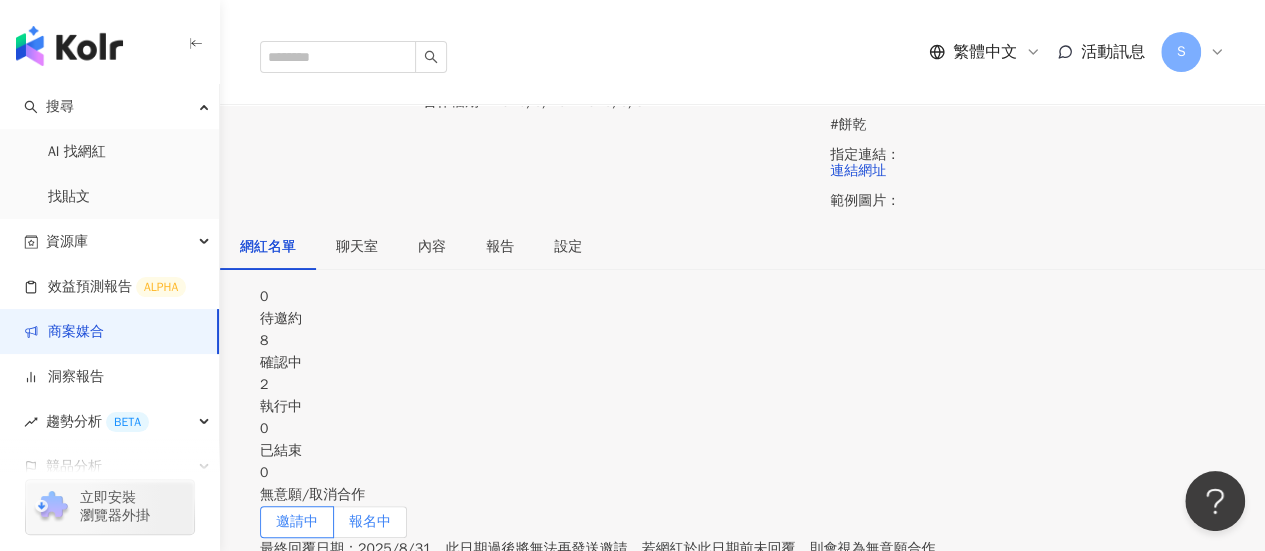click on "報名中" at bounding box center (370, 521) 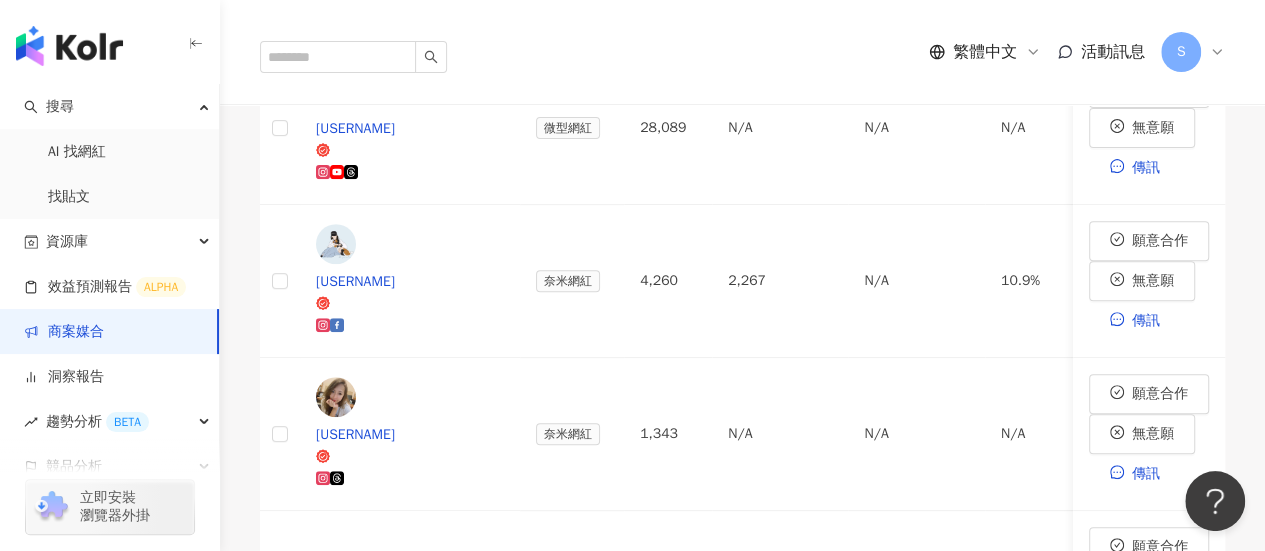 scroll, scrollTop: 1200, scrollLeft: 0, axis: vertical 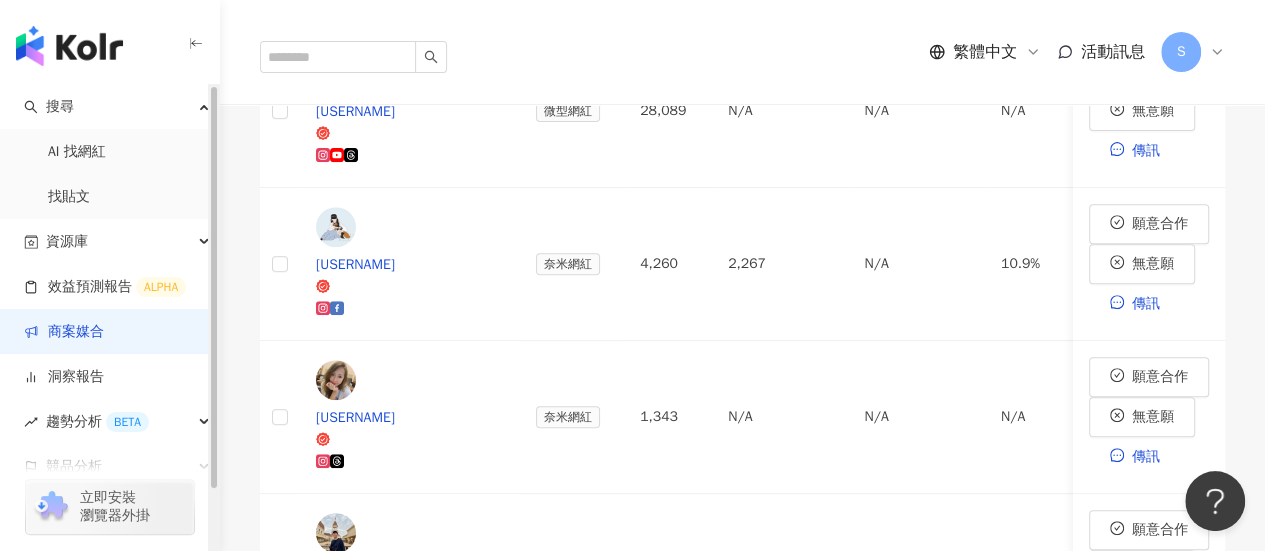 click on "商案媒合" at bounding box center [64, 332] 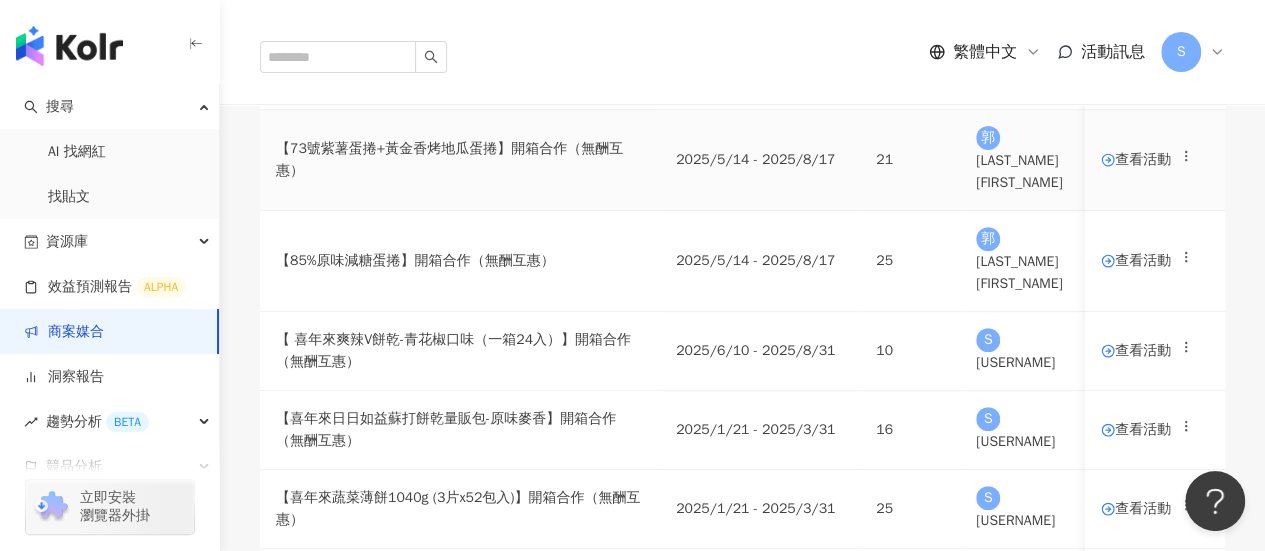 scroll, scrollTop: 400, scrollLeft: 0, axis: vertical 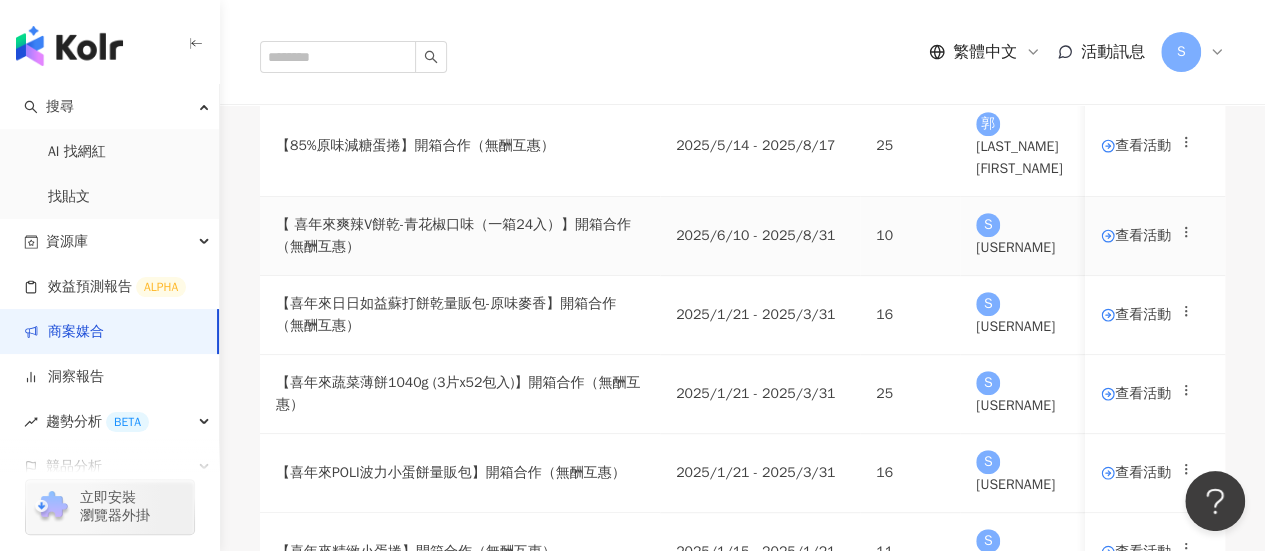 click on "查看活動" at bounding box center [1136, 236] 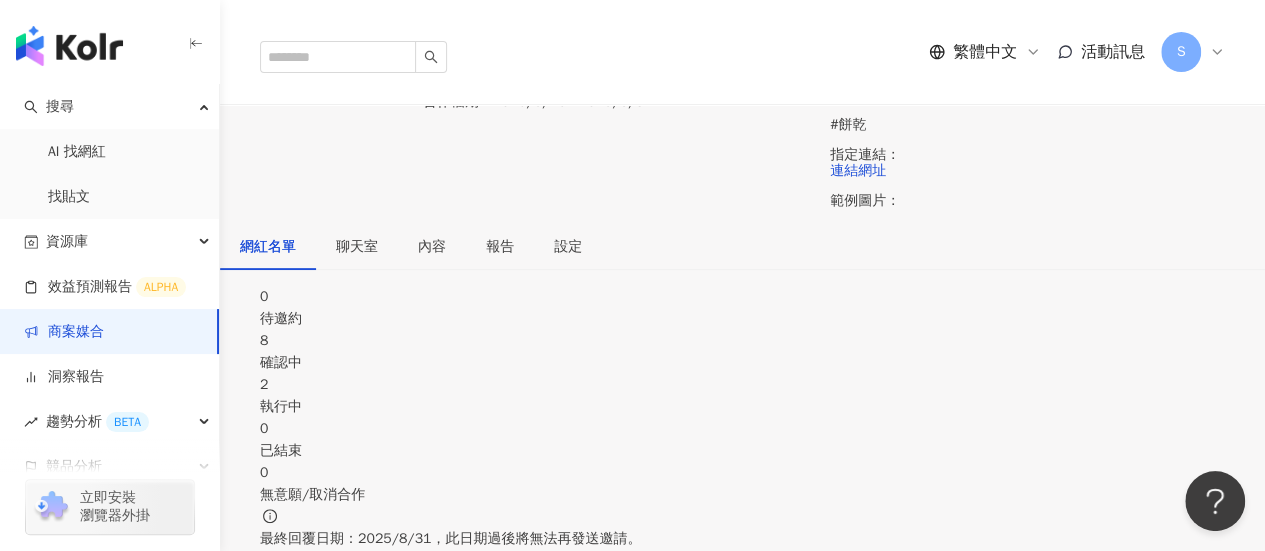 scroll, scrollTop: 0, scrollLeft: 0, axis: both 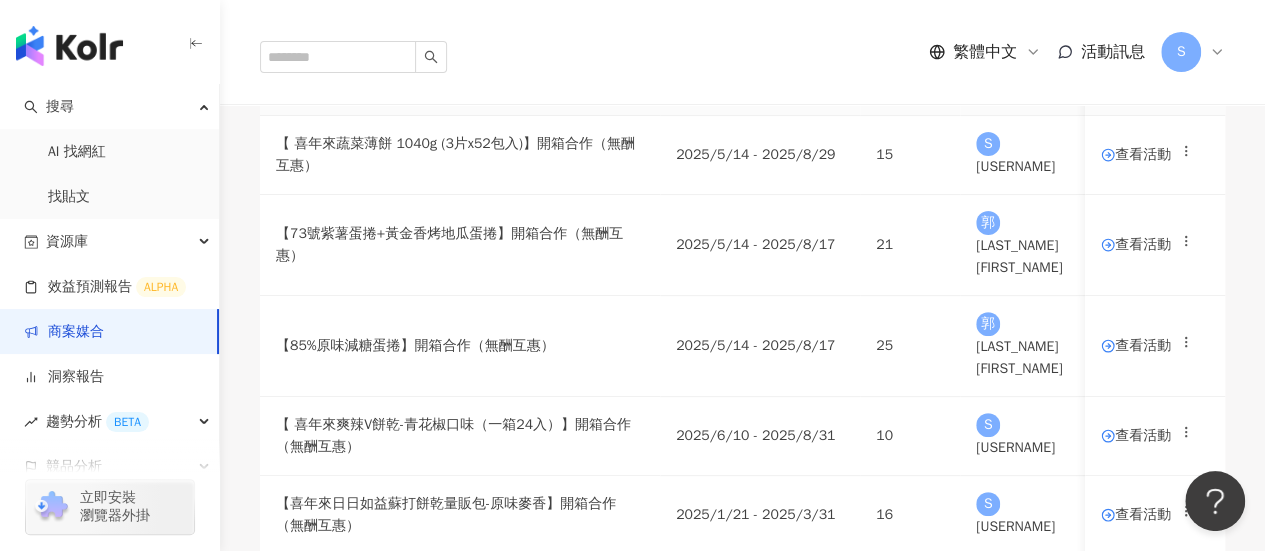 click on "查看活動" at bounding box center (1136, 76) 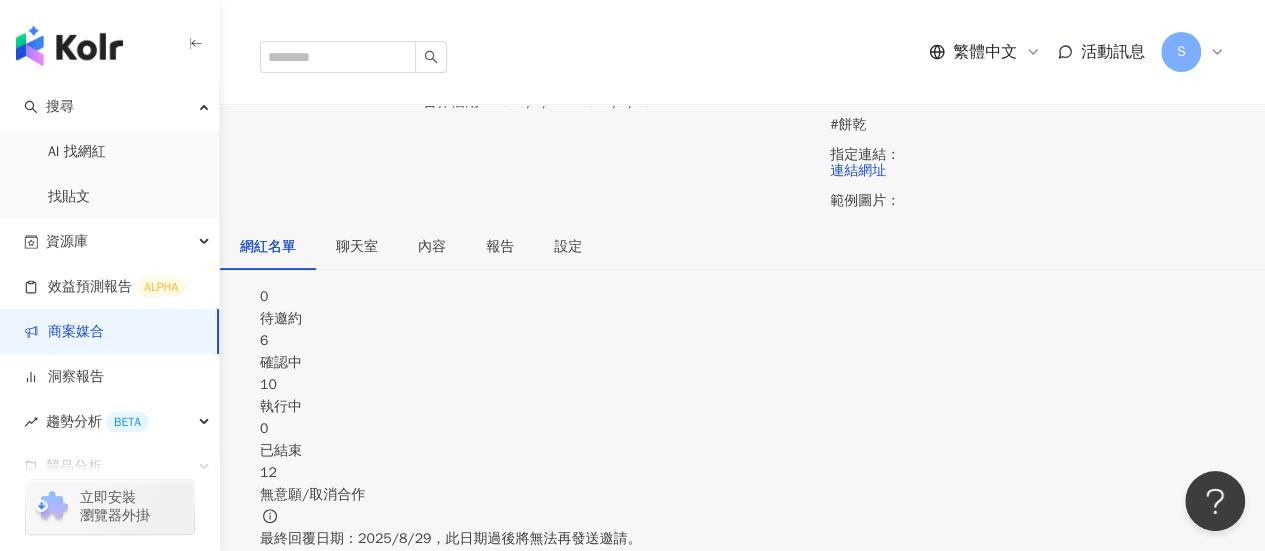 click on "聊天室" at bounding box center [357, 247] 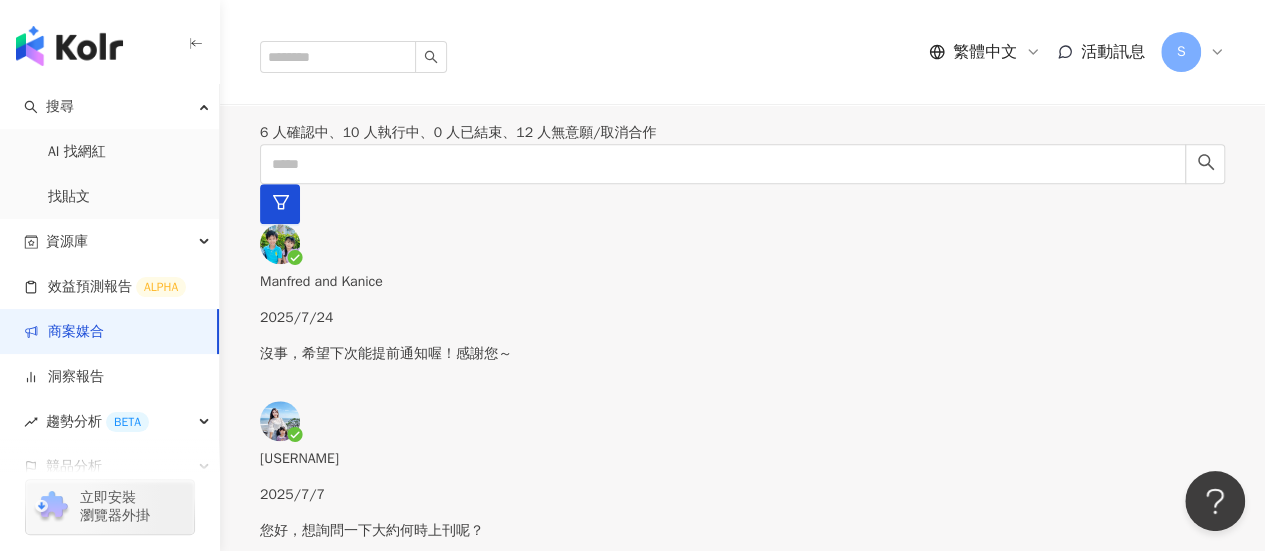 scroll, scrollTop: 600, scrollLeft: 0, axis: vertical 